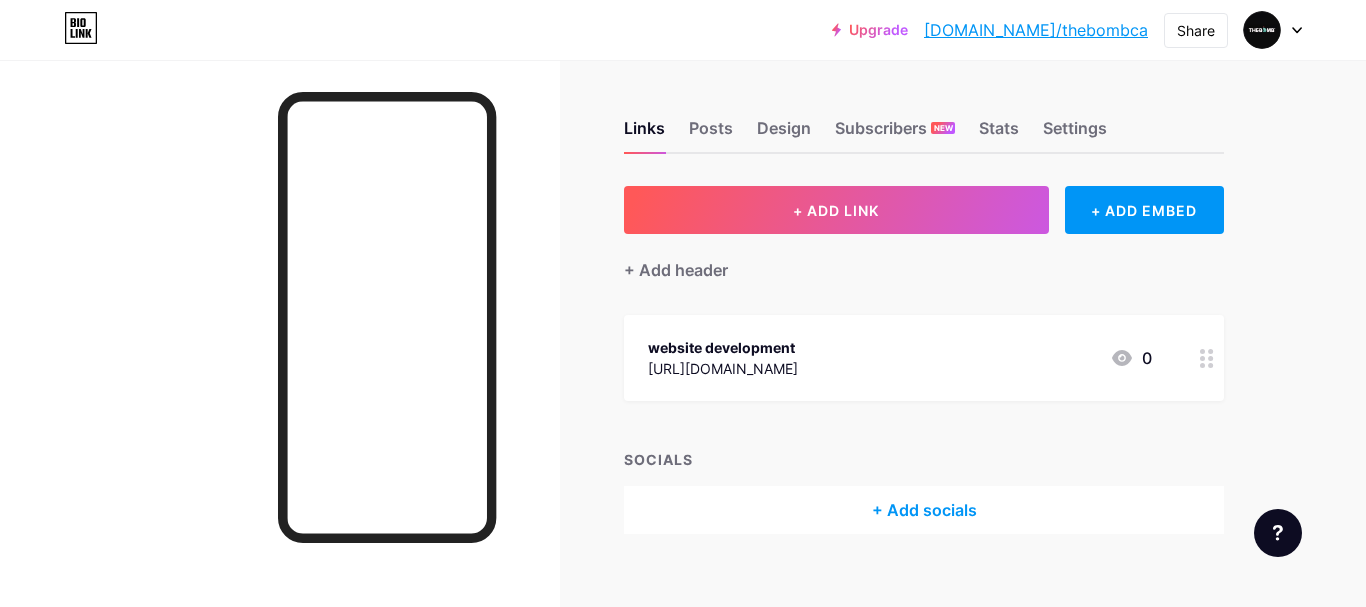 scroll, scrollTop: 0, scrollLeft: 0, axis: both 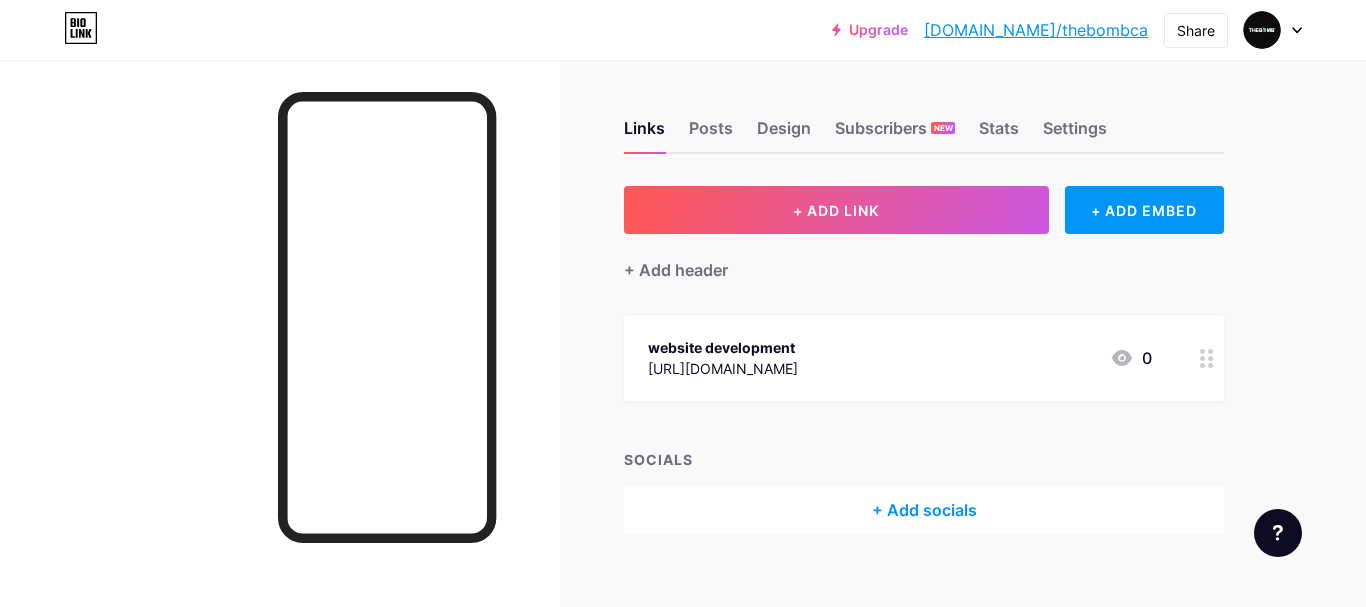 click at bounding box center (1262, 30) 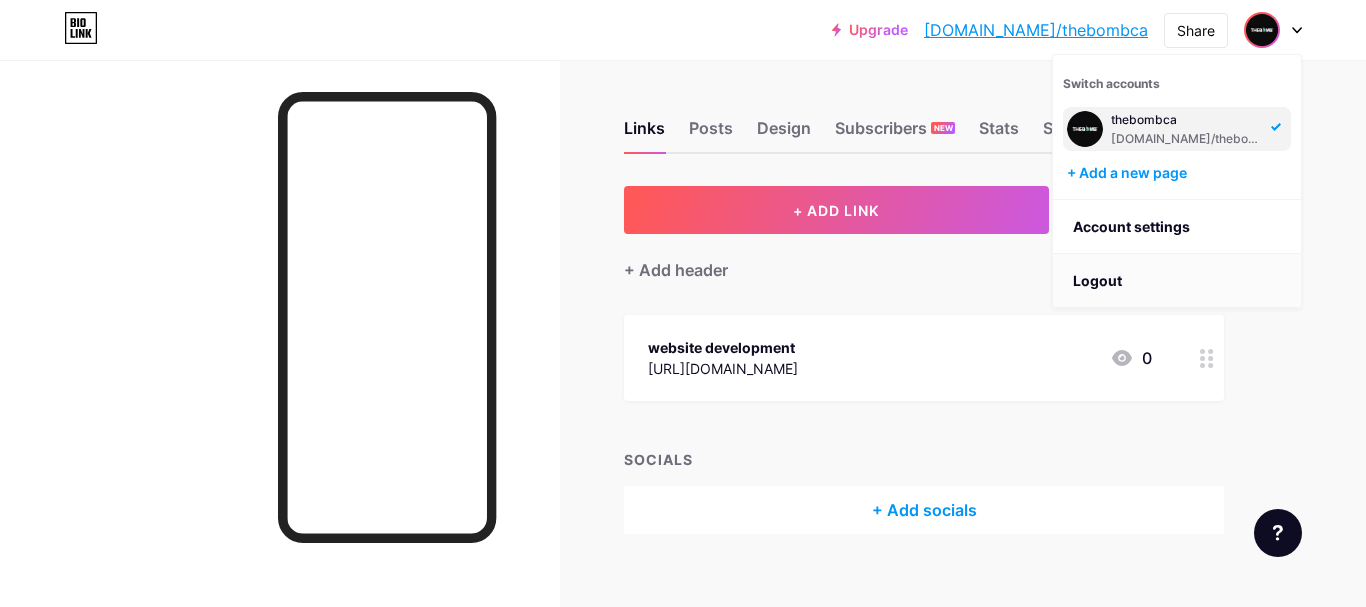 click on "Logout" at bounding box center [1177, 281] 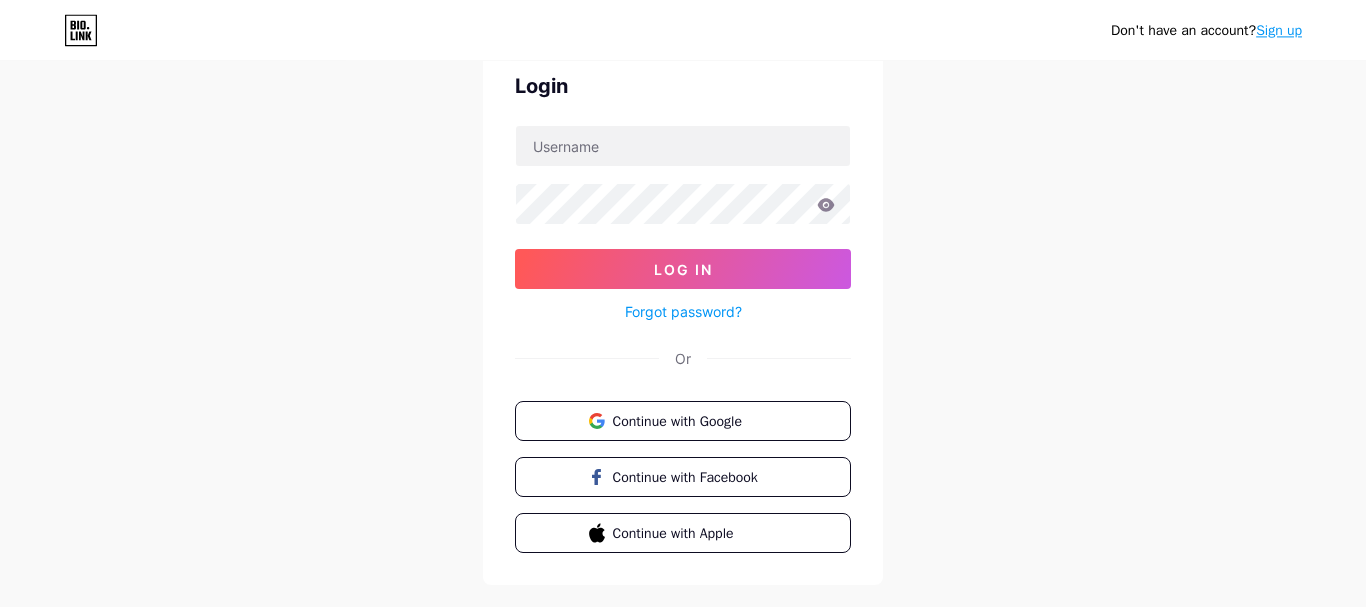 scroll, scrollTop: 130, scrollLeft: 0, axis: vertical 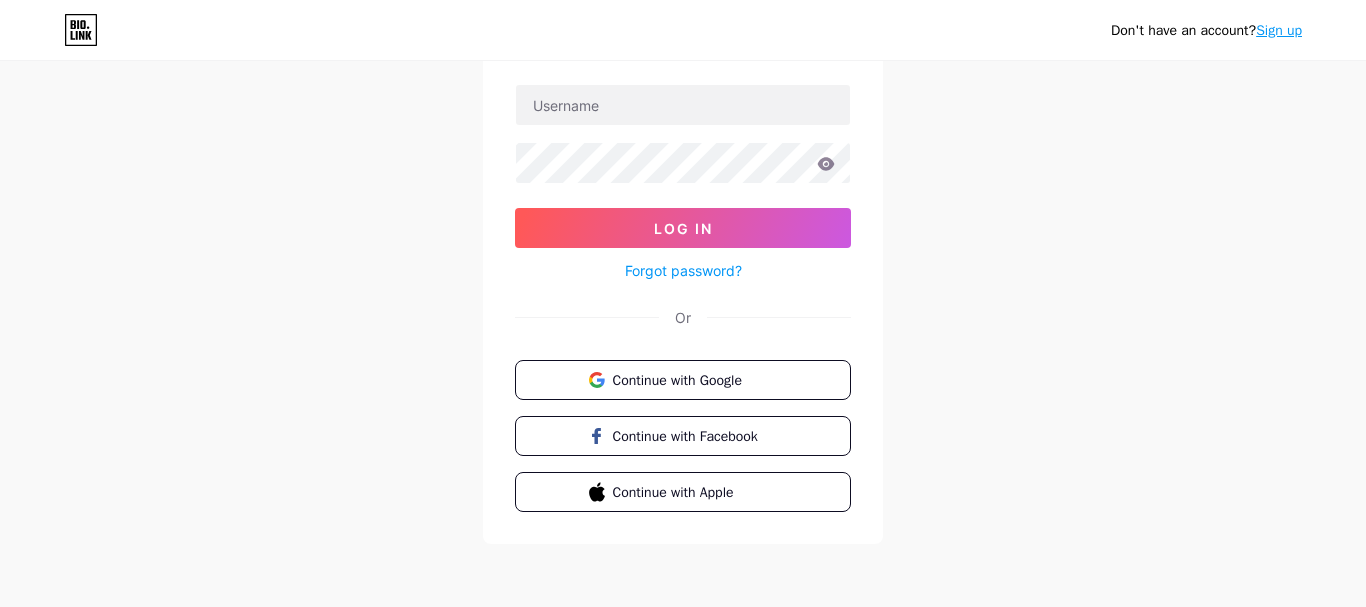 click on "Sign up" at bounding box center [1279, 30] 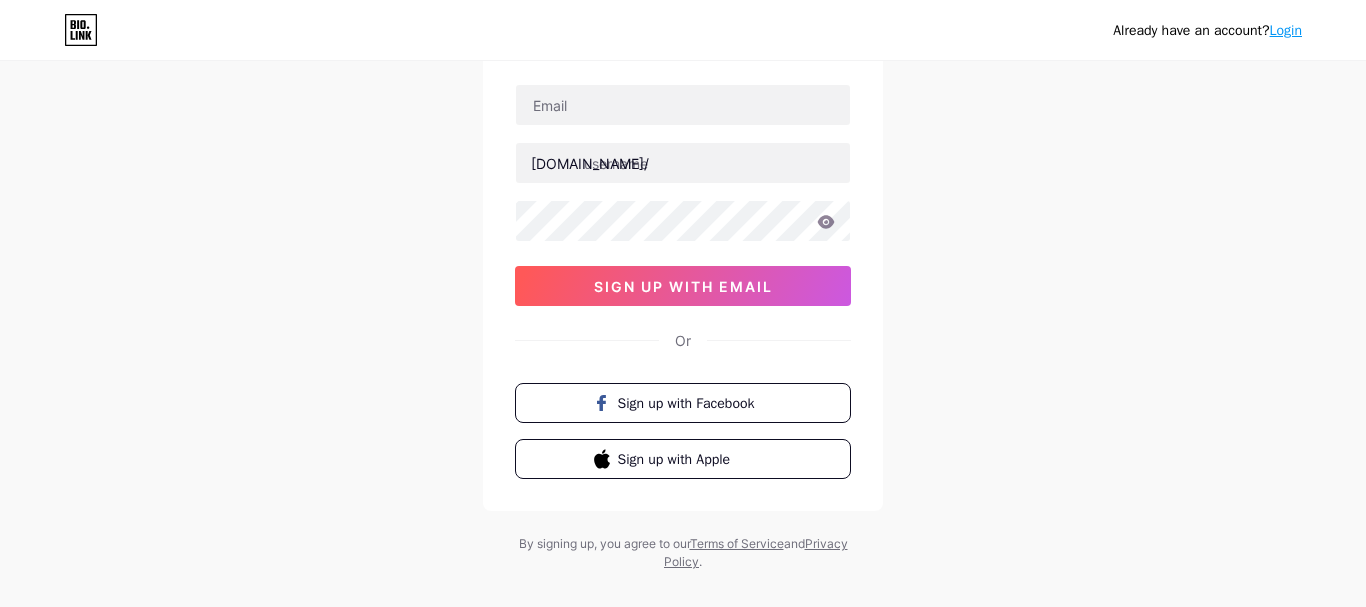 scroll, scrollTop: 0, scrollLeft: 0, axis: both 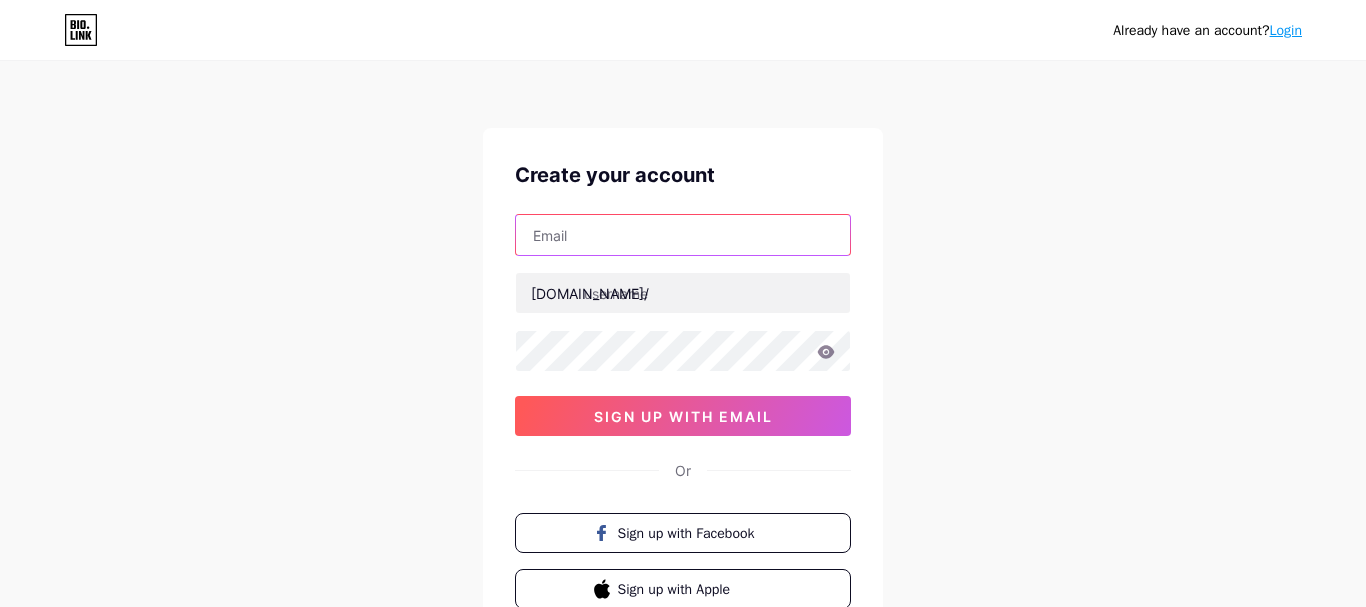 click at bounding box center [683, 235] 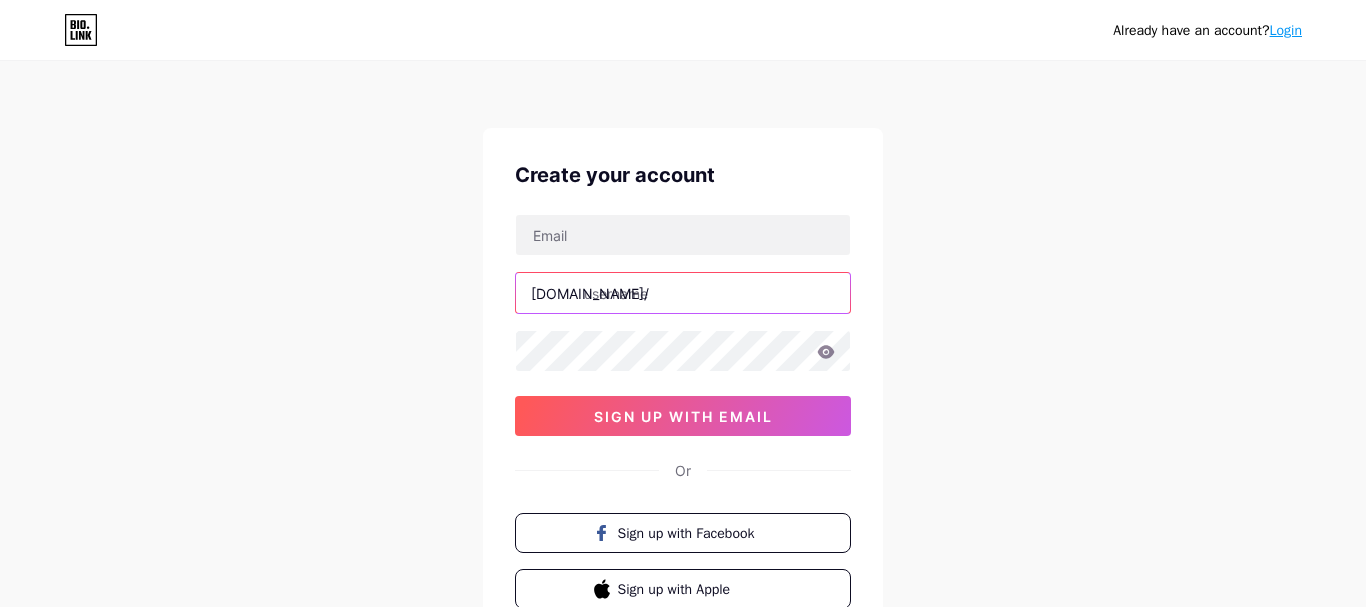 click at bounding box center (683, 293) 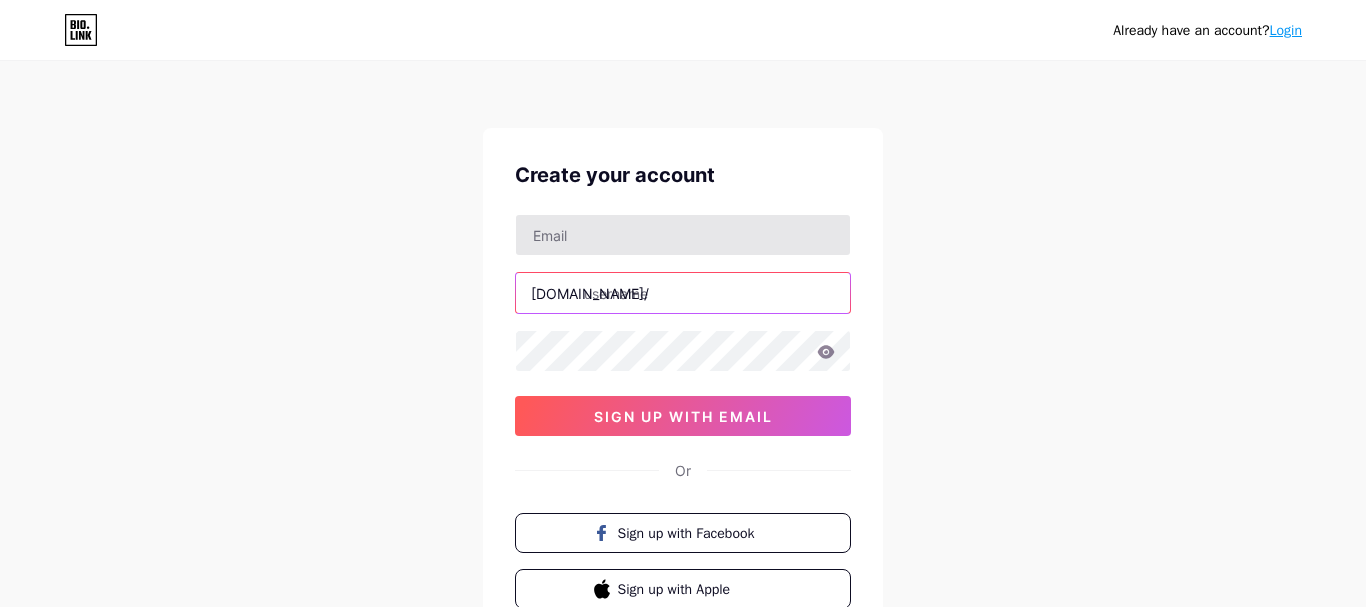 paste on "irisdtf" 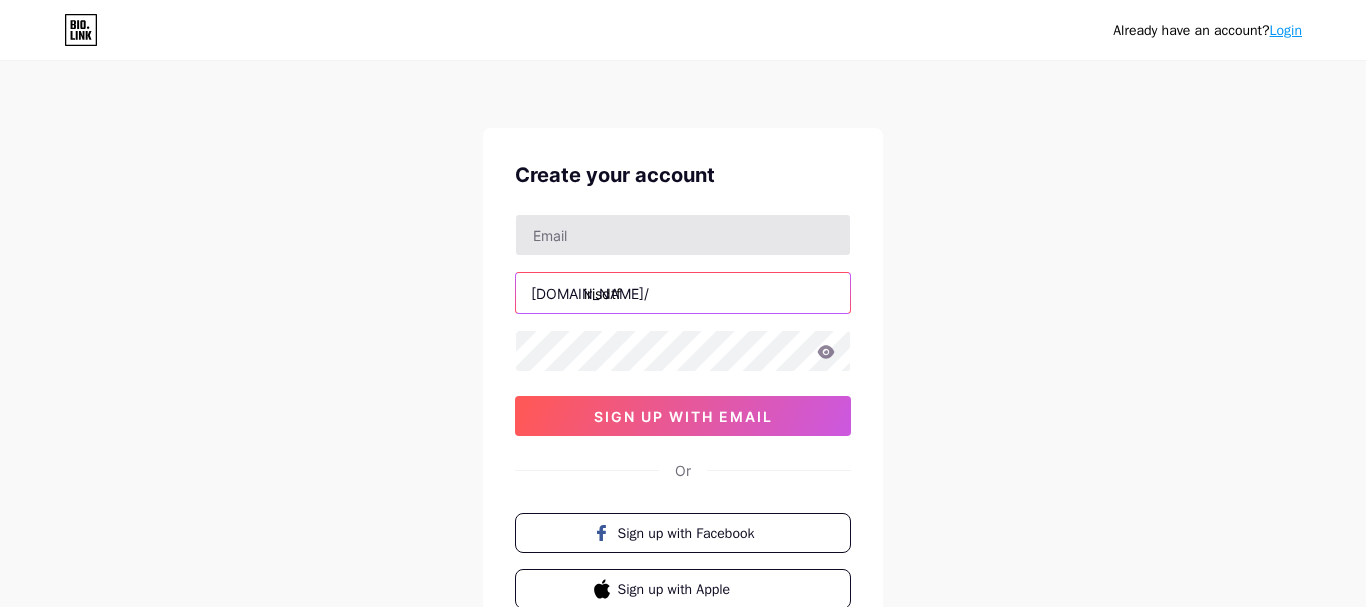 type on "irisdtf" 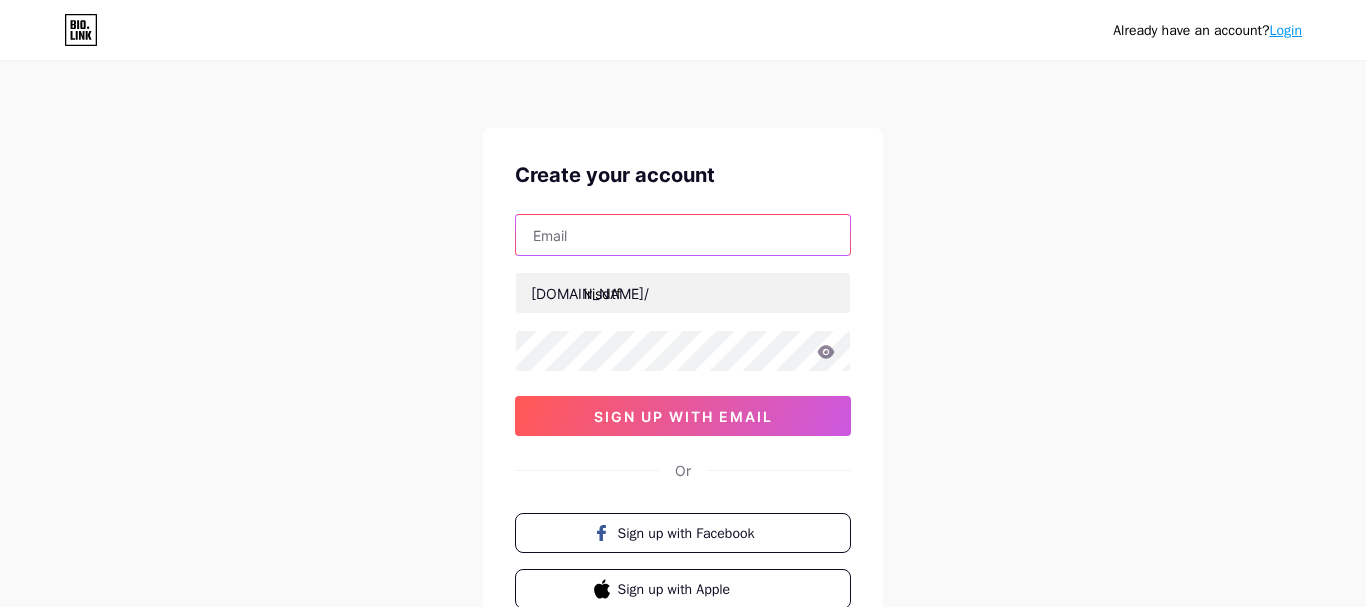click at bounding box center (683, 235) 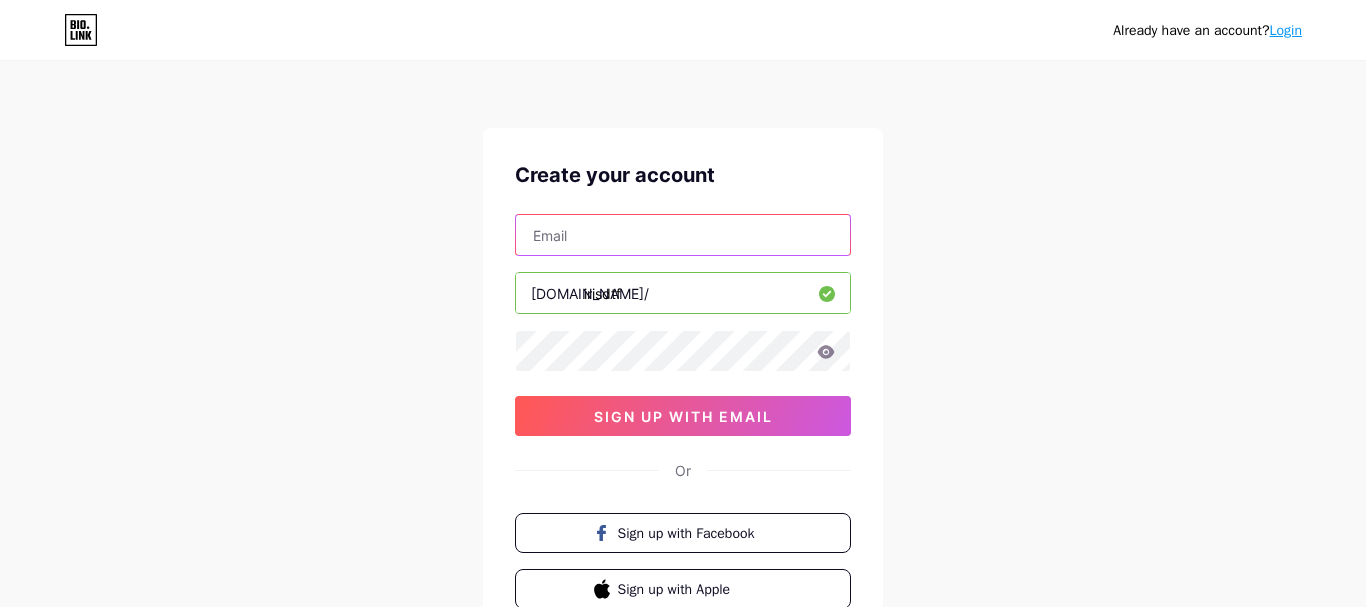 paste on "[EMAIL_ADDRESS][DOMAIN_NAME]" 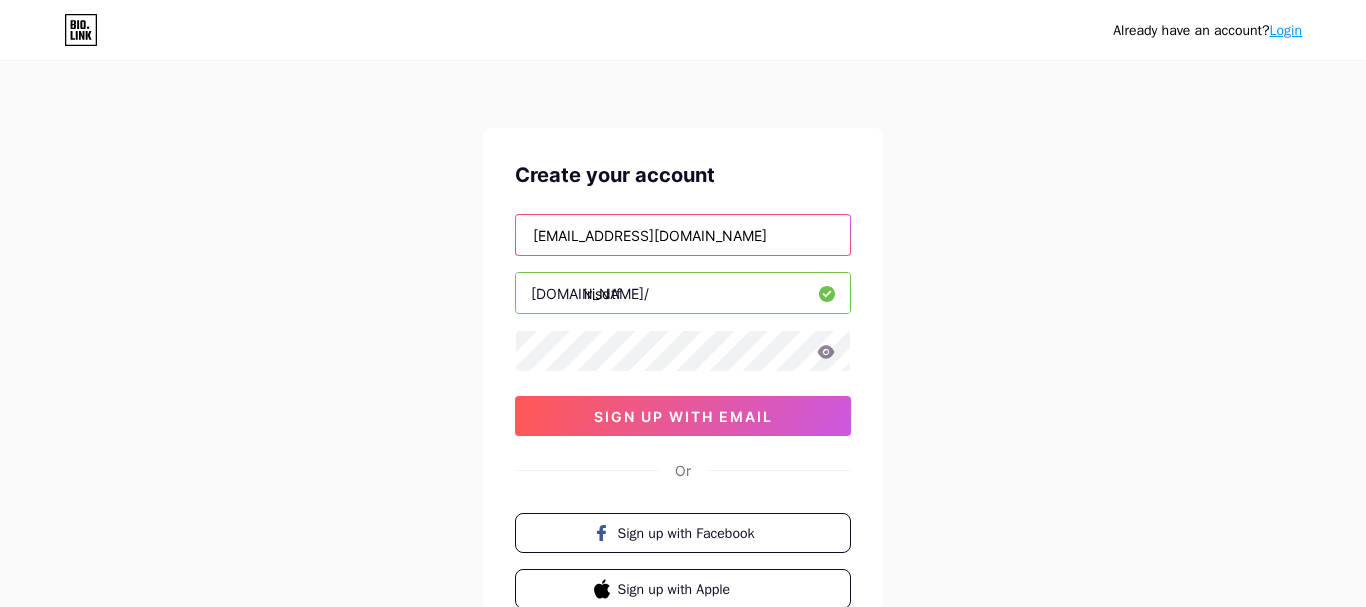type on "[EMAIL_ADDRESS][DOMAIN_NAME]" 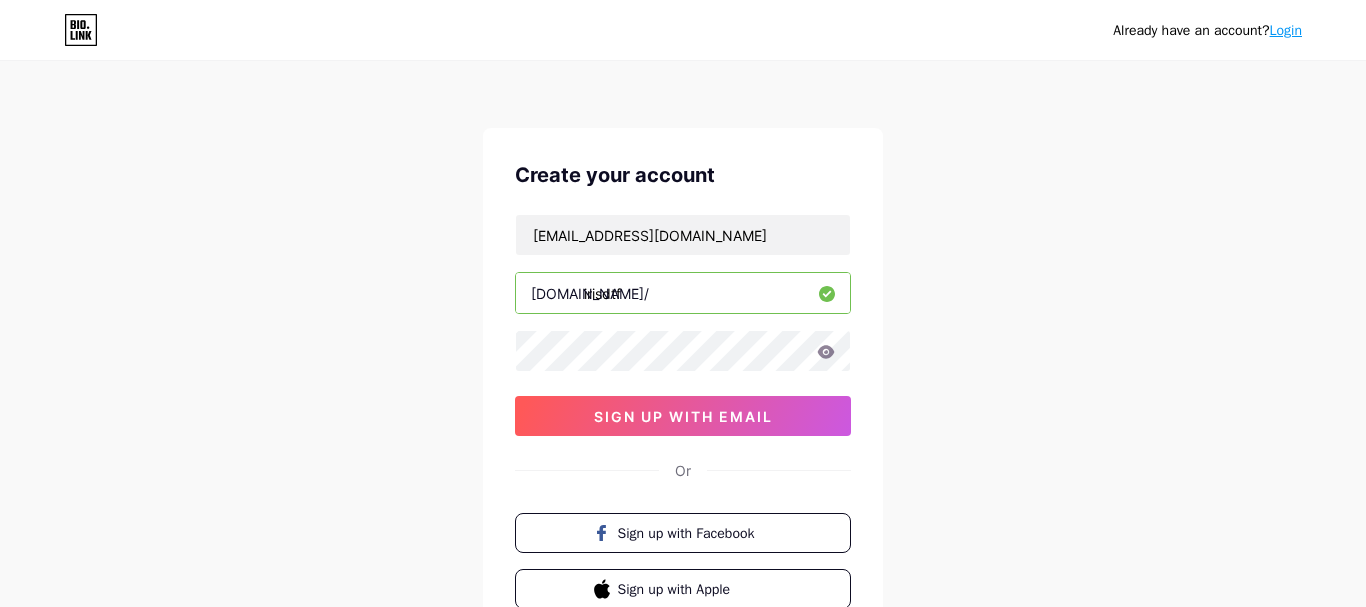 click on "[EMAIL_ADDRESS][DOMAIN_NAME]     [DOMAIN_NAME]/   irisdtf                 03AFcWeA7NgFgNIgU62I2_D-qo_DyQTNOlKnxFKf3PQlJSH-Z97CO6XC33CGG8WqRC97oFcmi-PxxnNoHI7Q1axV3fVgnHYz_YJ6KrOZJ-vjhCa_DZH5qEykLy4jW2Z6ay3AJbSOZurlTowkZAwGyUpULvuwajUv3DuZJMtHzF1VzVZYIQ97I8pgxcChNSsm48SFyXGUg-bEpa0vkltnT6Vv1SFHlUIwCZ_Y_7zAX8-YrT-xjwQRf_EBXCklx9i8IuRZBNwhbXB3U_rWTFAOQazBxcjIkUpJ87GMMBLdleC_P5RlxVplzbidGMYOM0EBUi_cZPHfWIKl-NyWHPlARspow5K_28il1lWtPeTngJMwFdHlN8sjIwbT6oJ8uv7qsvFm_39WUujFVcWbLhByu3vpW1T6J2OvfODkhQCnGTqAaCGx4uN22YJvTH5KnwoN7JOkfSZVDFeu4YmHAvGAupUdbGn1y2UOPZuZSO1-iNzll27q0iO1gm2856lKtIDn6ZBP3T9bUqSAd4yqltkB5gYRyXiZktZ-C5JoRZQ3lPguzKAnUXWM5duKlNhuTNI5RpqNI7ieWPl-MUDwOrEeCfiWHph-v1asruY9FODI5g4BMpOo-XWx62MYyHdmv9vYknOt5Oeq_-IwFwsmtTlj2MQeIHeGOJlvioaq4a9zjmoDOAhaTm1VLa7NN8Jbc2I7oVYUO1pCtv06h2wrORCdze8HcoKxwm33fFfmphmUyyH0g37EvkDTJ7I-JPenglGRbPSKM_4hdn8SX8N3MnbUBvRLkGQadtT7P9p1tOTpDYqDJTGKrtbb3Dw-VVv7v--GK2DEFEGBYqPeA6IDNtFsJ5mm7CBFPRrRw0swHYf1PzAuBokCuGpWpzGrpucwQYZOJKAK-RU2Ox5zQ9EfdpEYQvoGf2keKNF7ksHA     sign up with email" at bounding box center (683, 325) 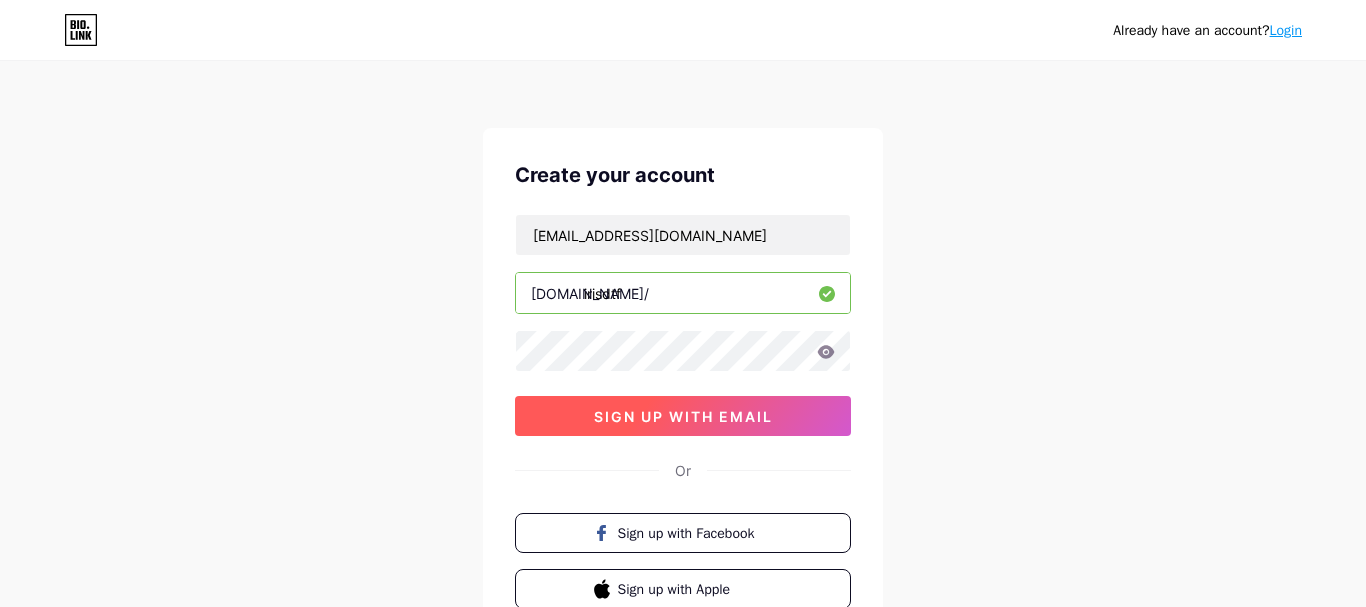 click on "sign up with email" at bounding box center [683, 416] 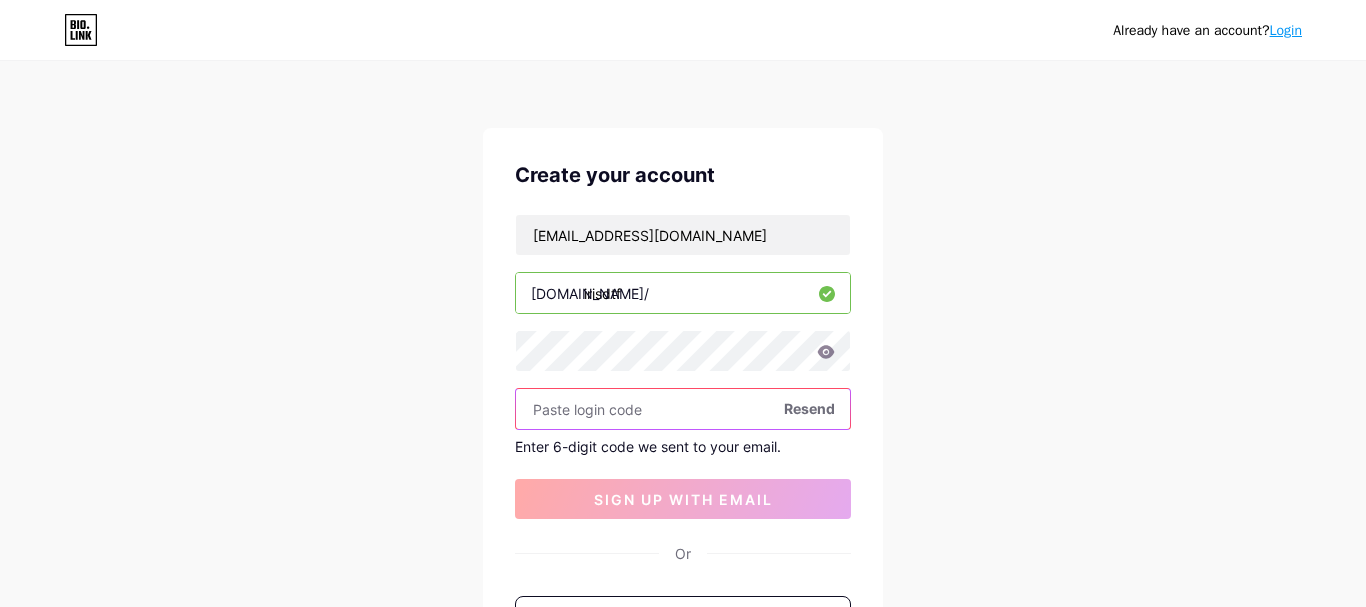 paste on "328019" 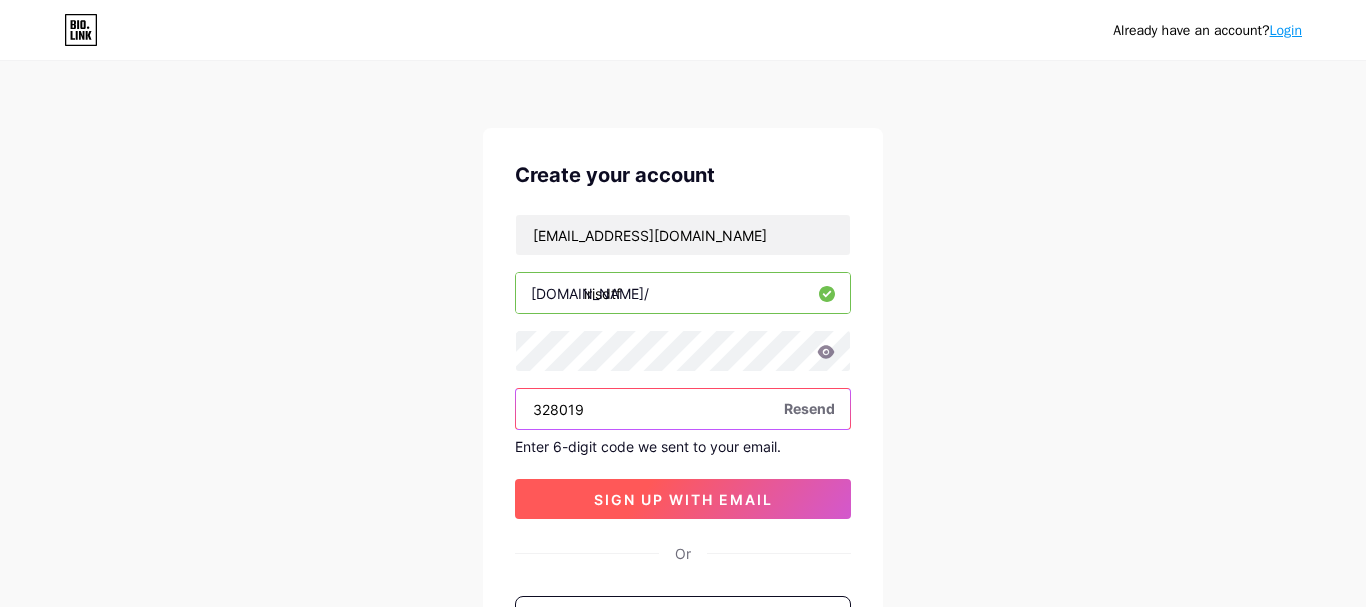type on "328019" 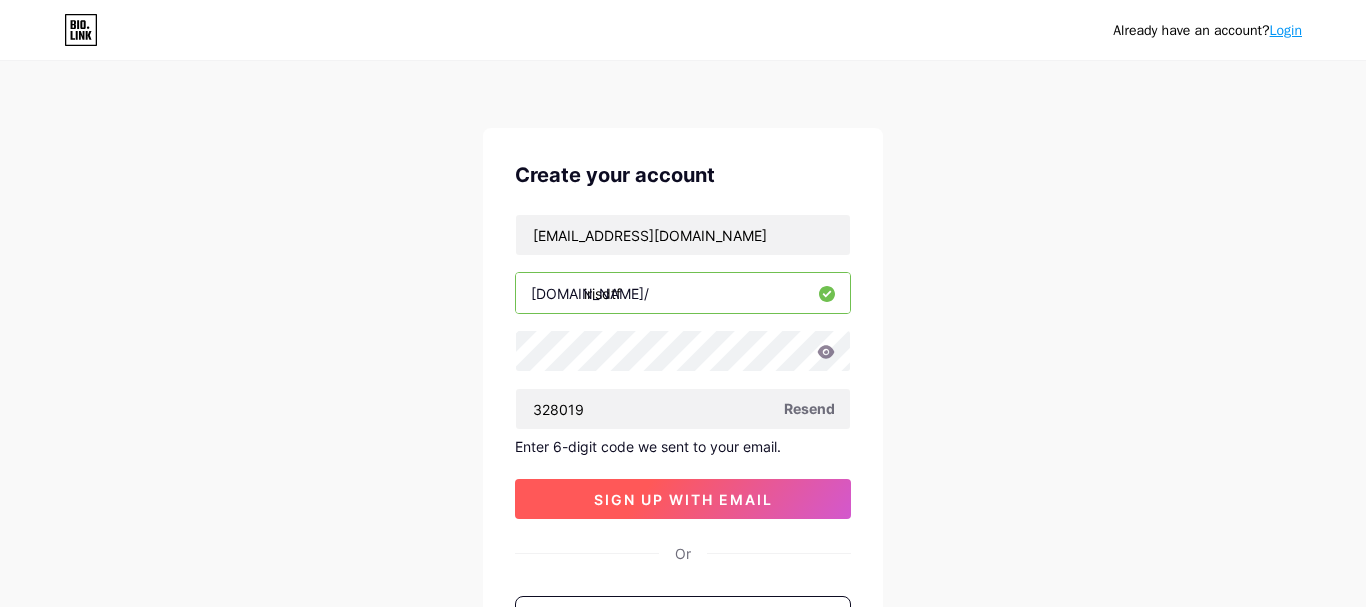 click on "sign up with email" at bounding box center [683, 499] 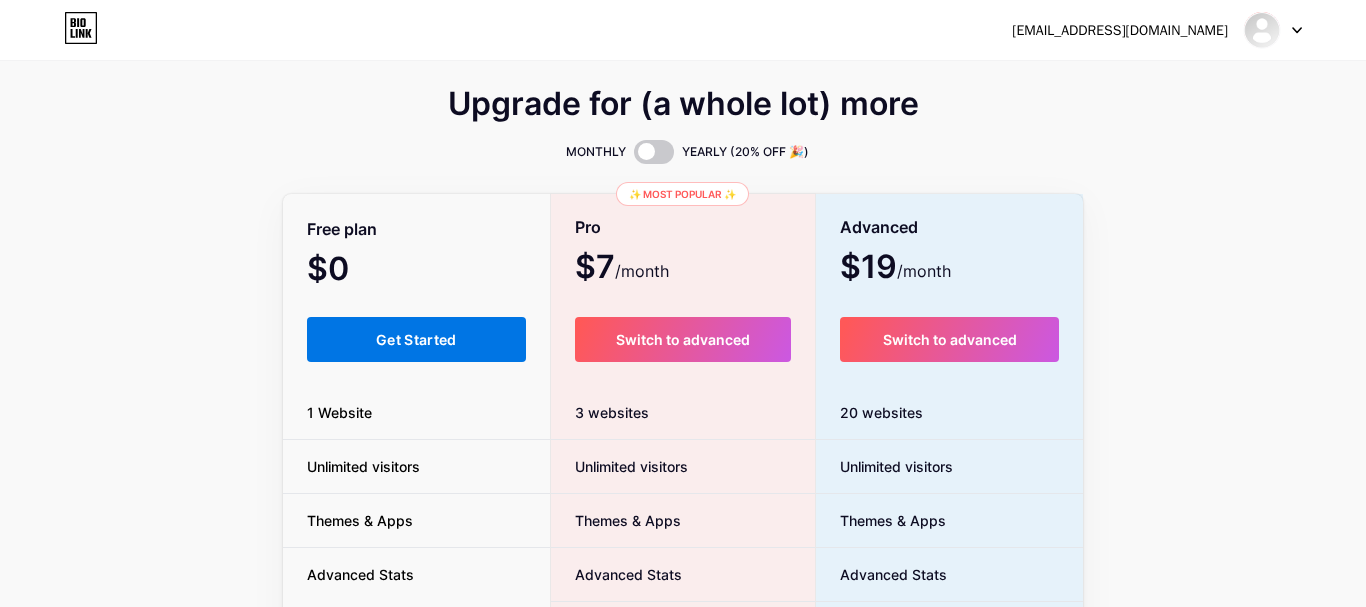 click on "Get Started" at bounding box center (416, 339) 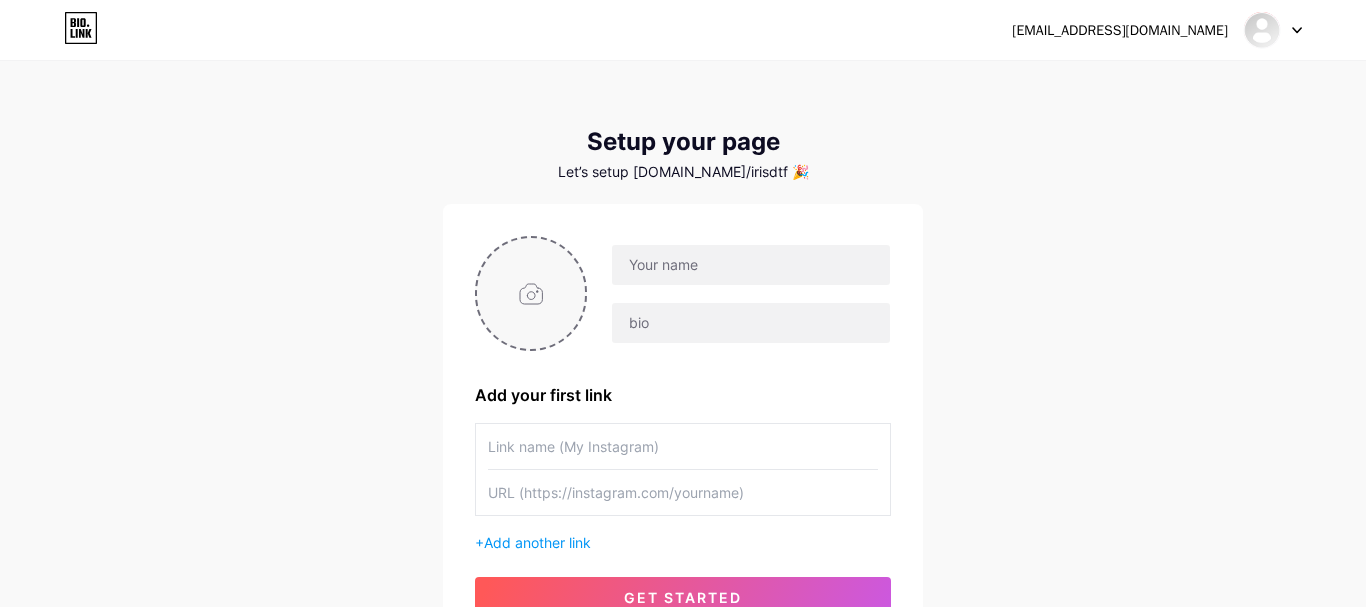 click at bounding box center (531, 293) 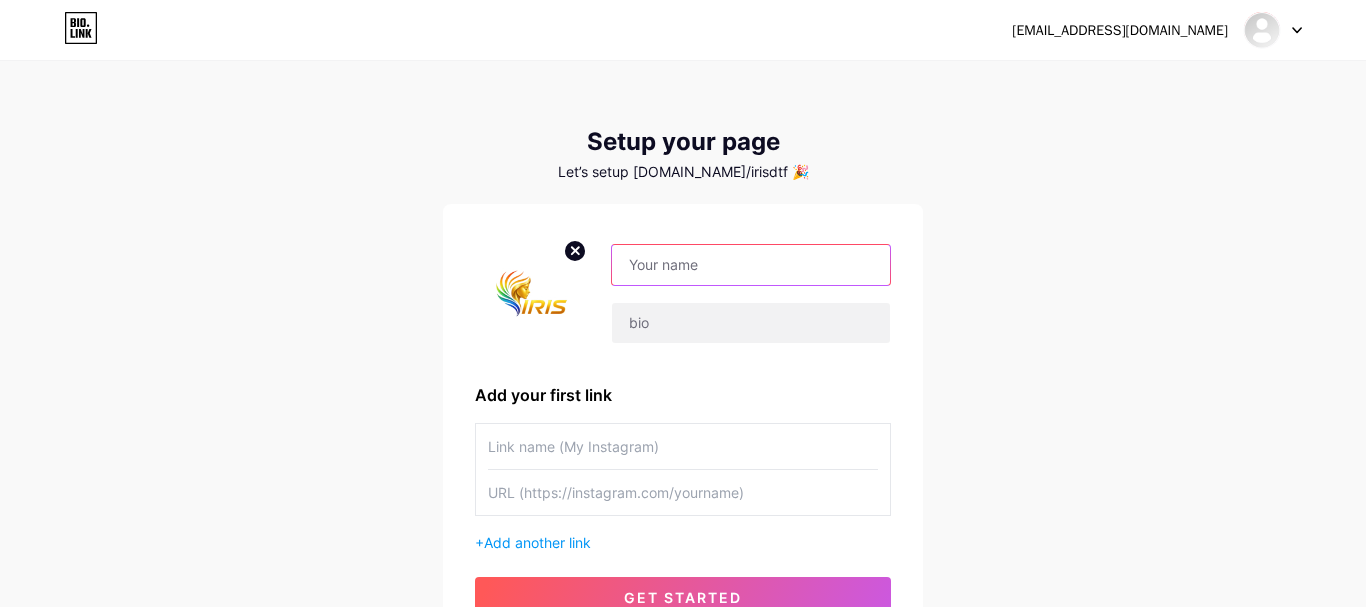click at bounding box center (751, 265) 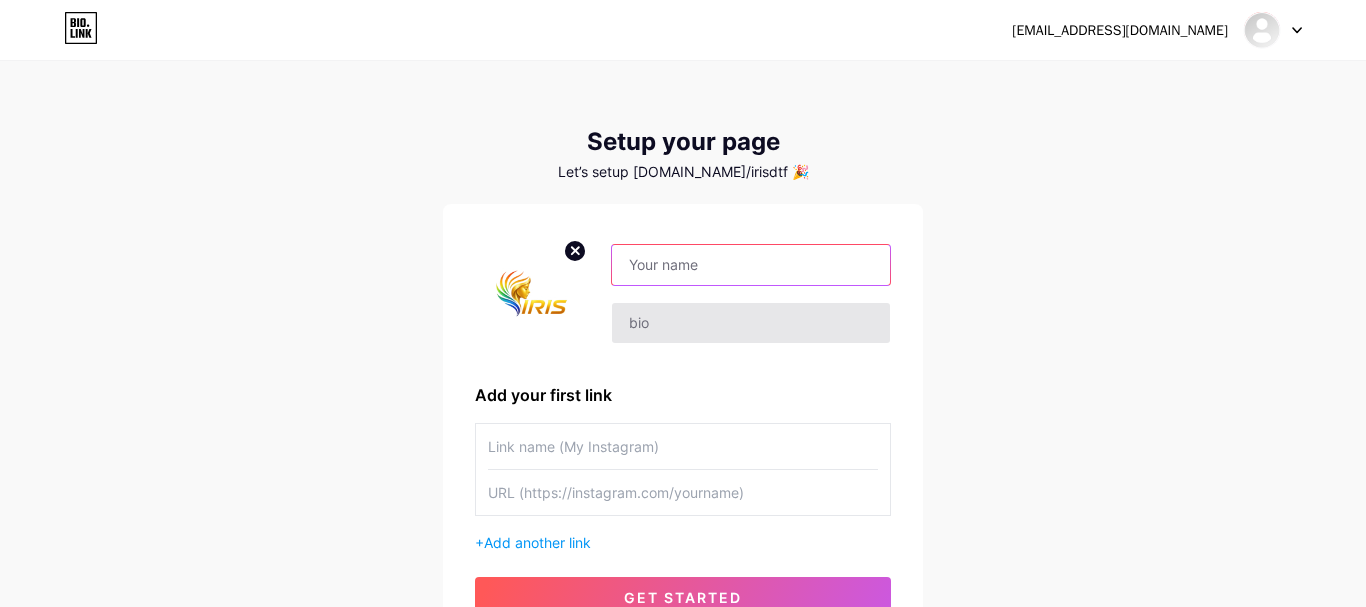 paste on "irisdtf" 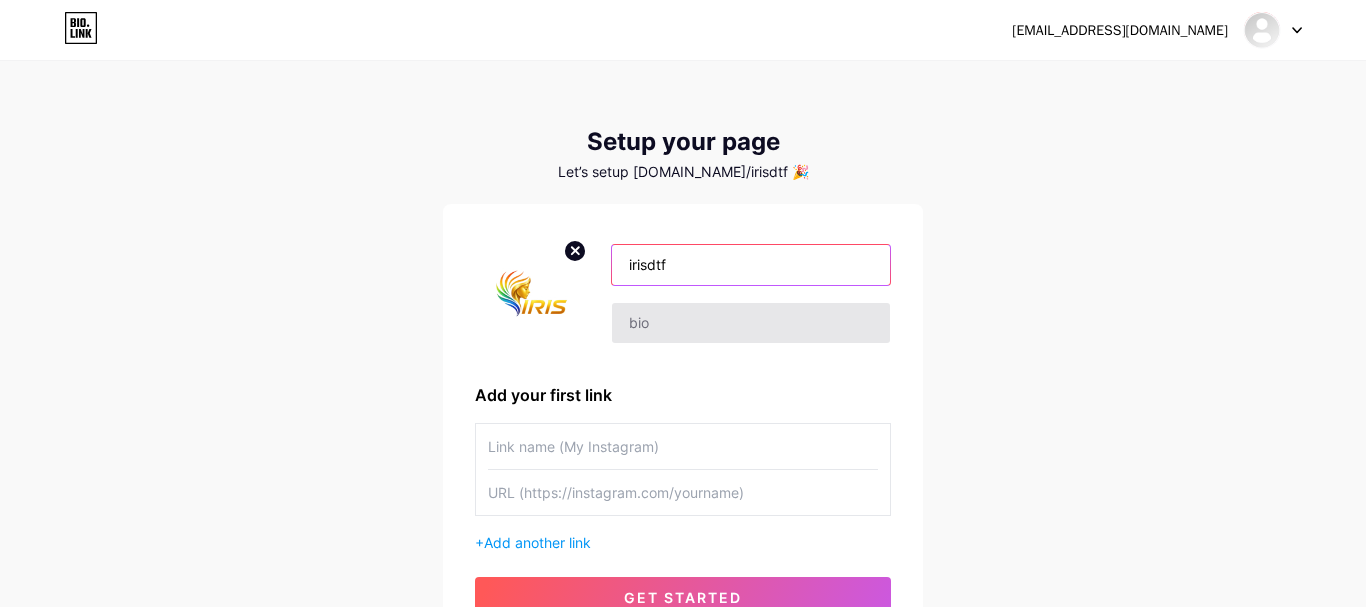 type on "irisdtf" 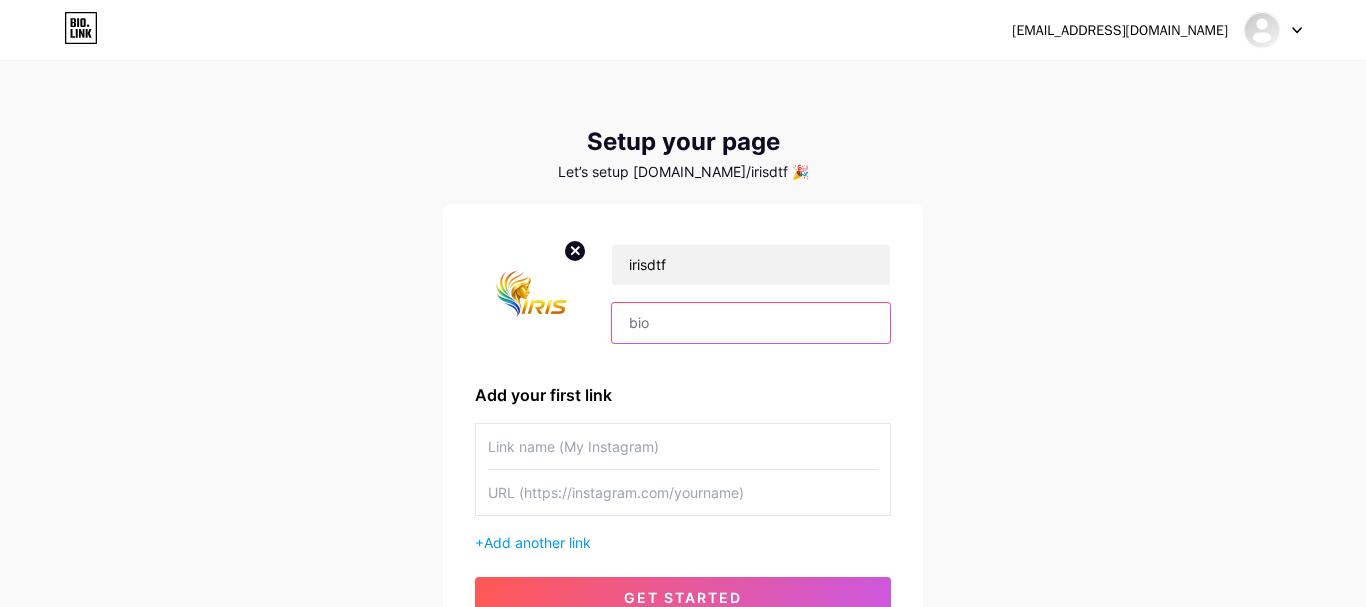 click at bounding box center [751, 323] 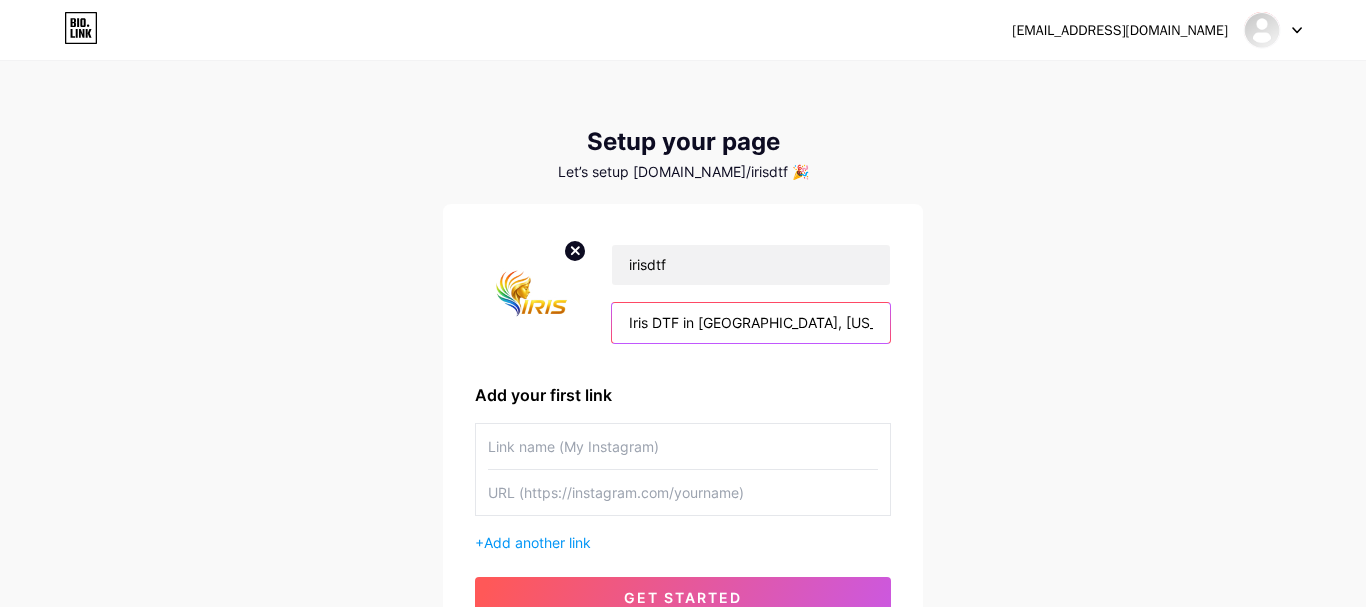 scroll, scrollTop: 0, scrollLeft: 3130, axis: horizontal 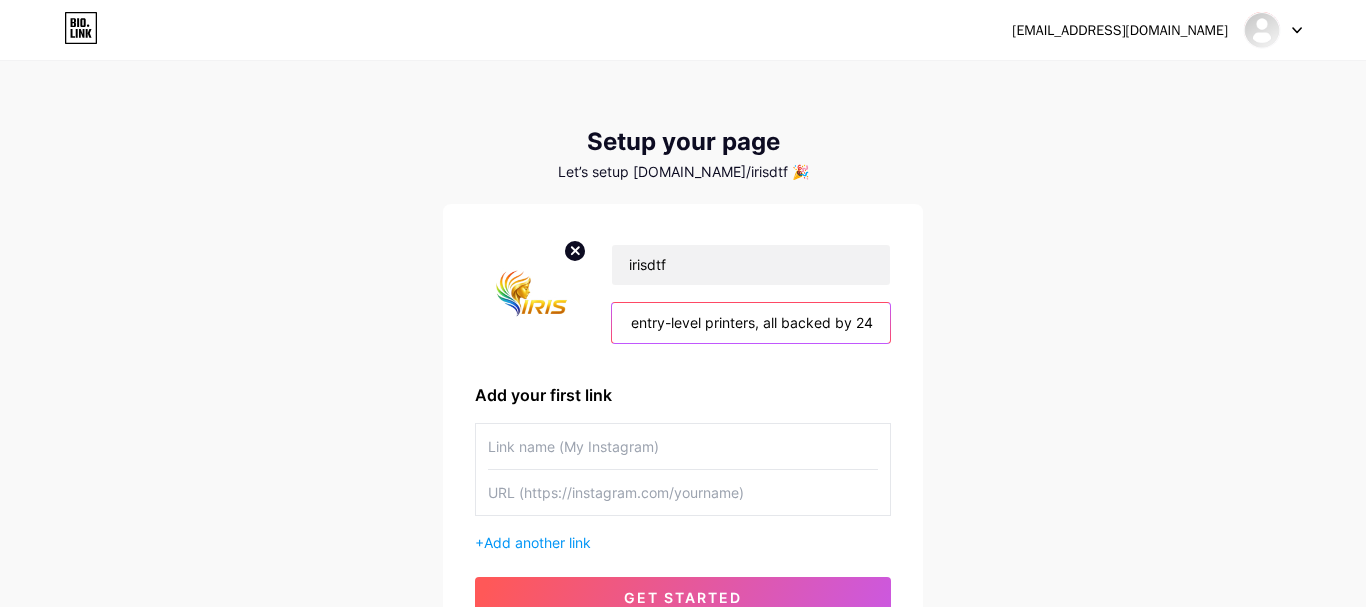 drag, startPoint x: 703, startPoint y: 327, endPoint x: 998, endPoint y: 327, distance: 295 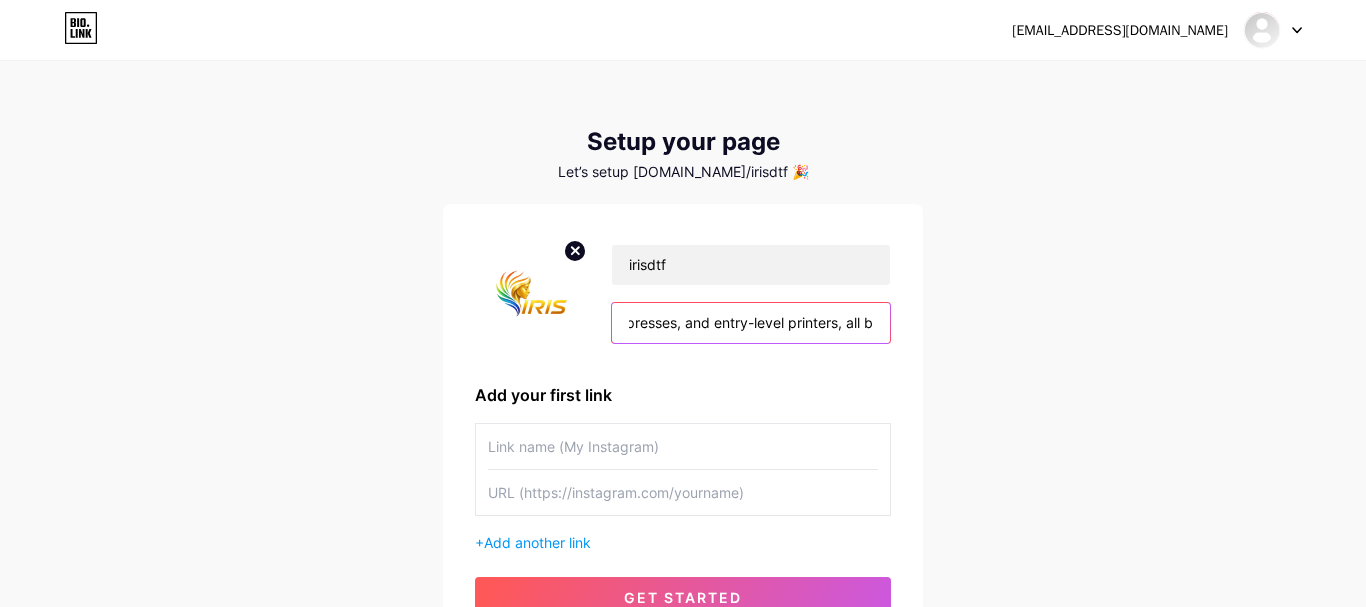 scroll, scrollTop: 0, scrollLeft: 2961, axis: horizontal 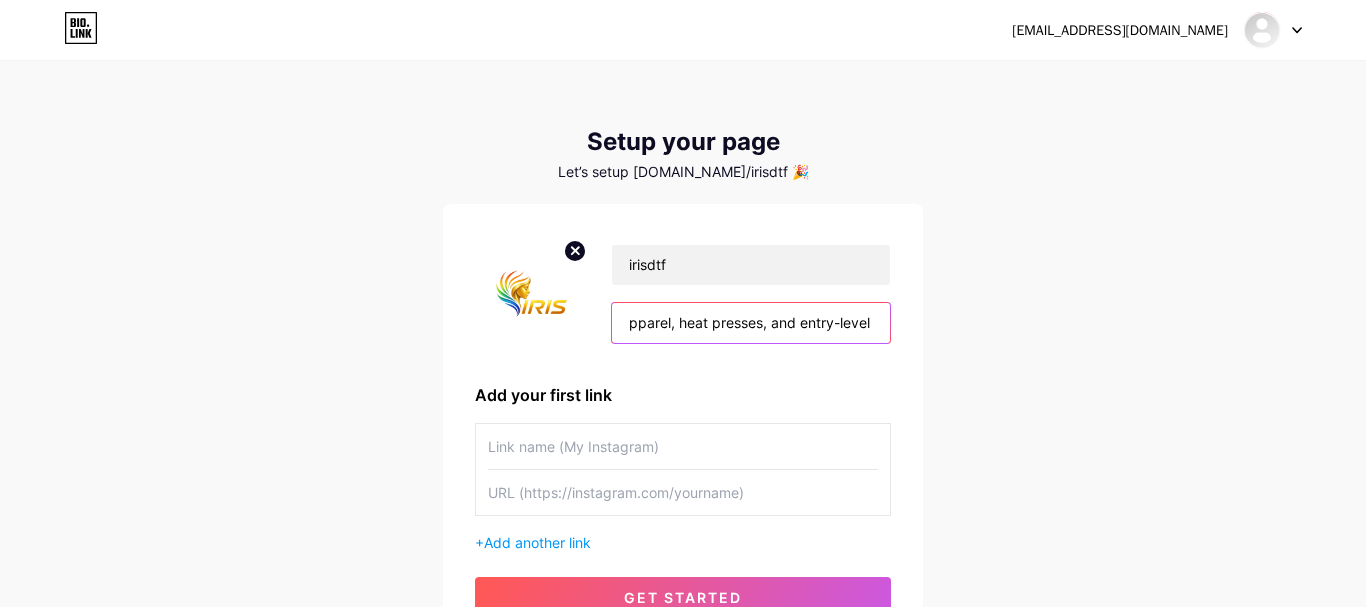 drag, startPoint x: 731, startPoint y: 325, endPoint x: 903, endPoint y: 325, distance: 172 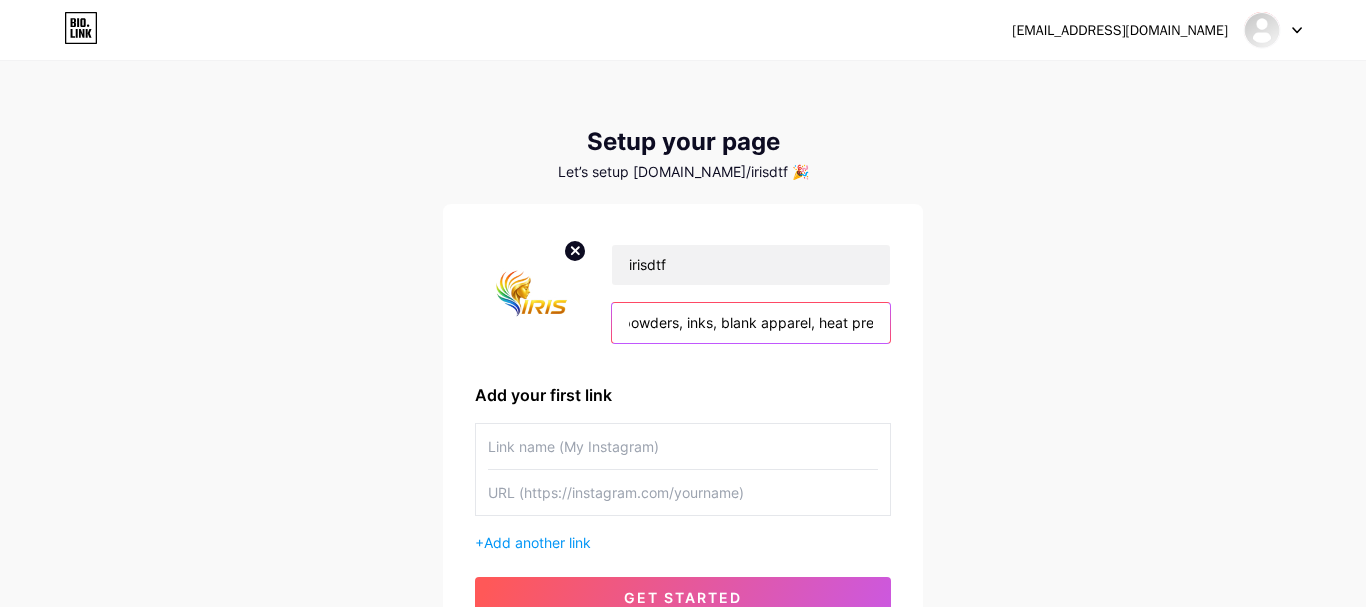 drag, startPoint x: 895, startPoint y: 328, endPoint x: 906, endPoint y: 328, distance: 11 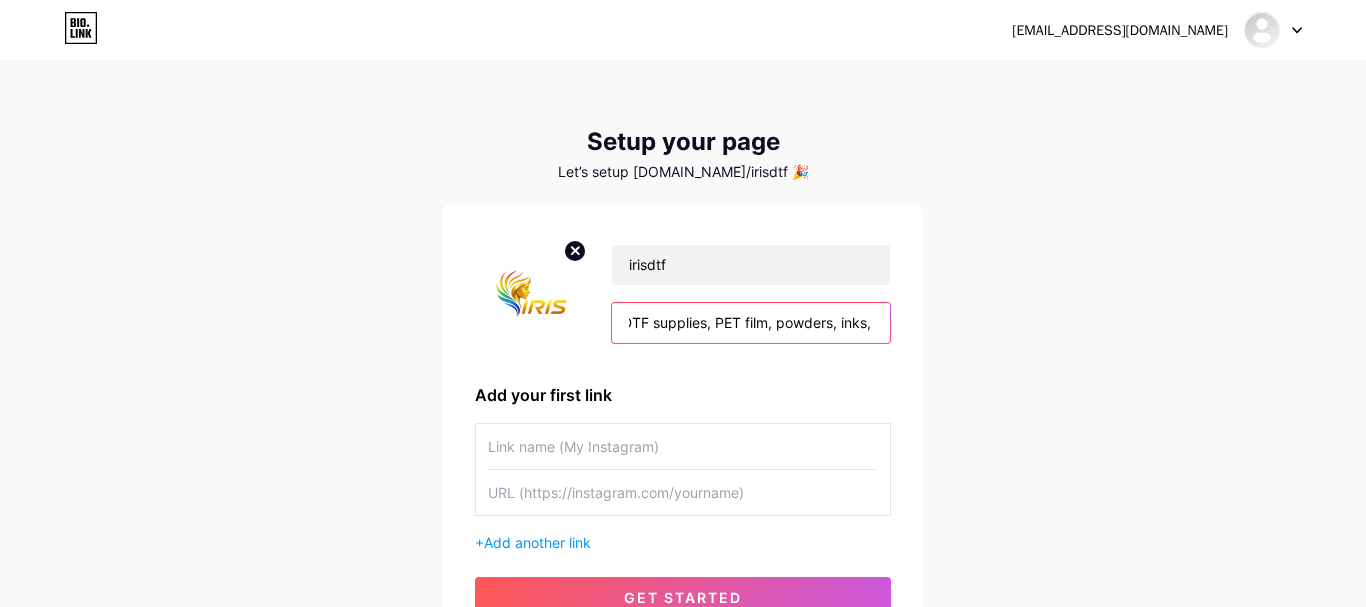 drag, startPoint x: 717, startPoint y: 330, endPoint x: 885, endPoint y: 330, distance: 168 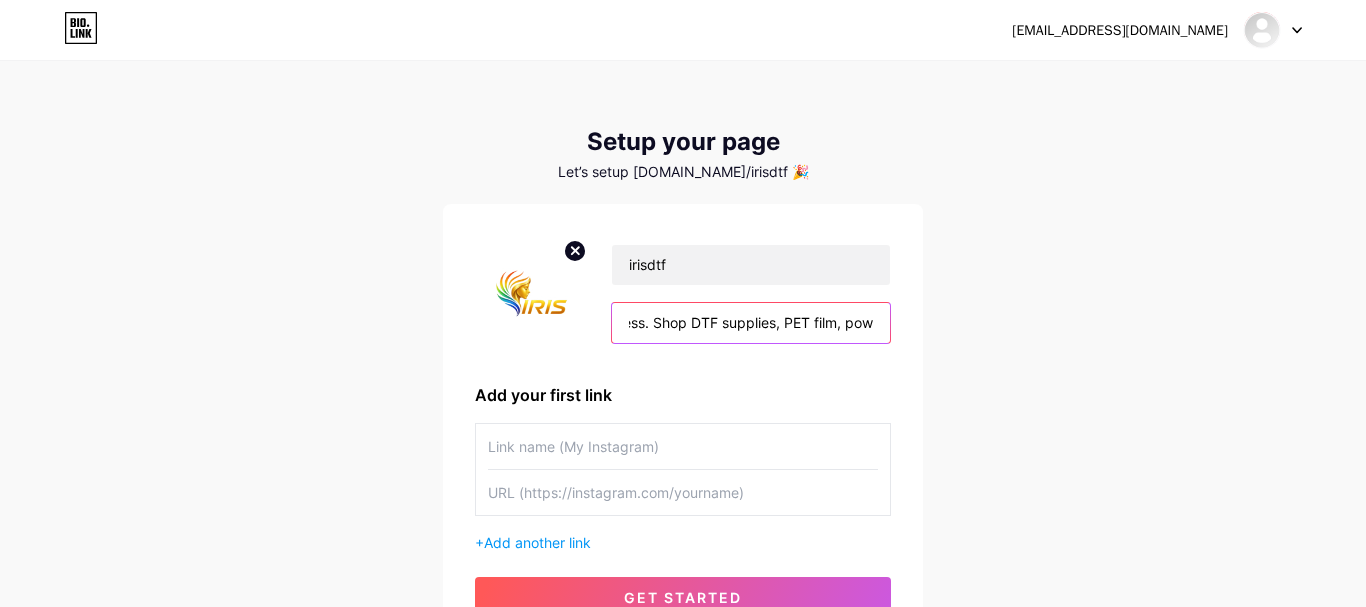 scroll, scrollTop: 0, scrollLeft: 2510, axis: horizontal 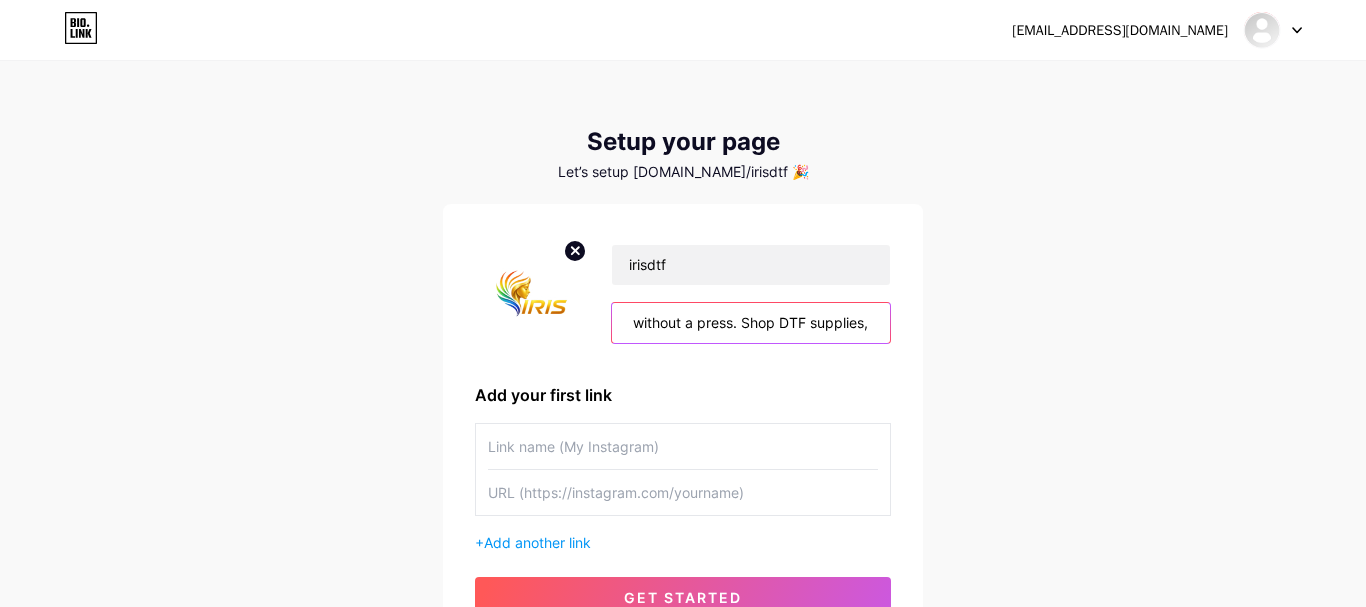drag, startPoint x: 652, startPoint y: 322, endPoint x: 950, endPoint y: 334, distance: 298.24152 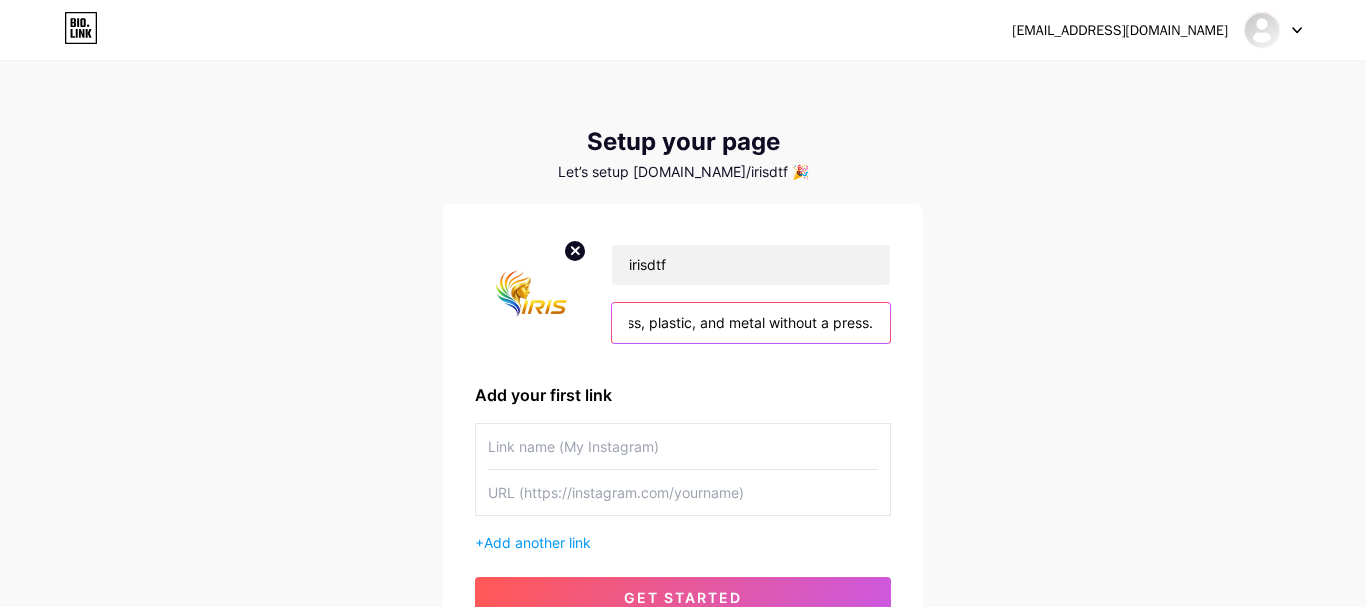 scroll, scrollTop: 0, scrollLeft: 2289, axis: horizontal 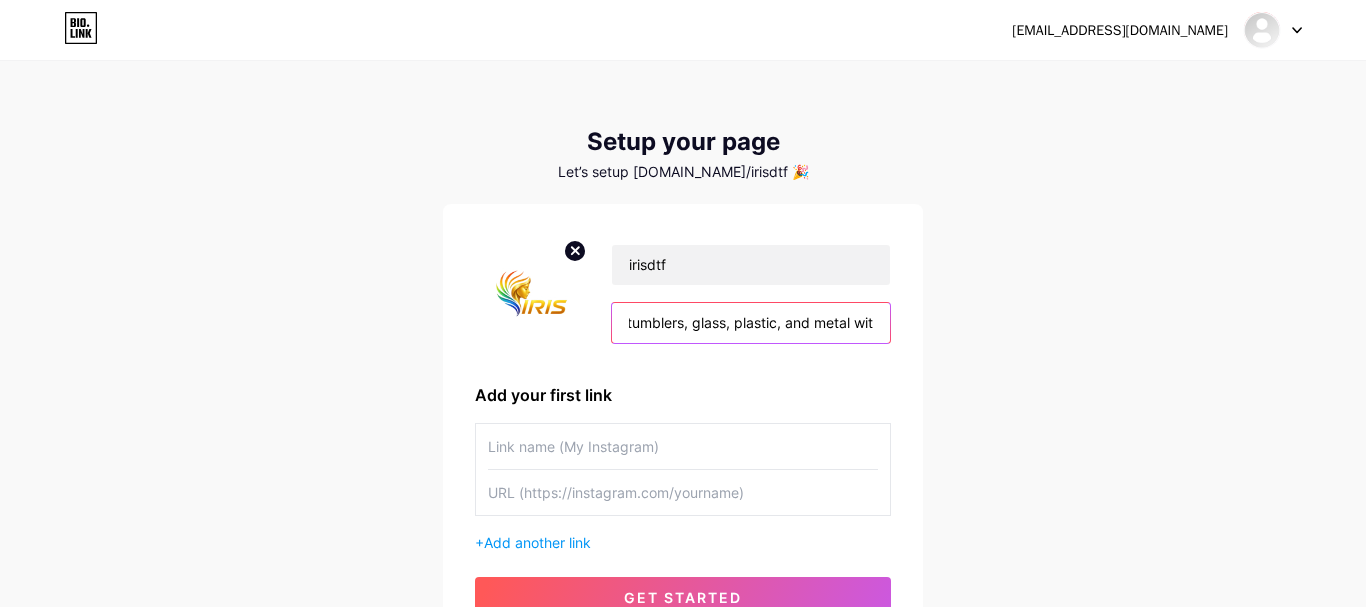 type on "Iris DTF in [GEOGRAPHIC_DATA], [US_STATE] is a one-stop direct-to-film printing hub offering same-day DTF transfers and UV-DTF decals. Upload 300-dpi art before 2 p.m. CT and get lightning-fast turnaround. Free U.S. shipping on $100+ orders, no minimums. Standard DTF heat-applies to cotton, polyester, blends, and denim; UV decals stick to tumblers, glass, plastic, and metal without a press." 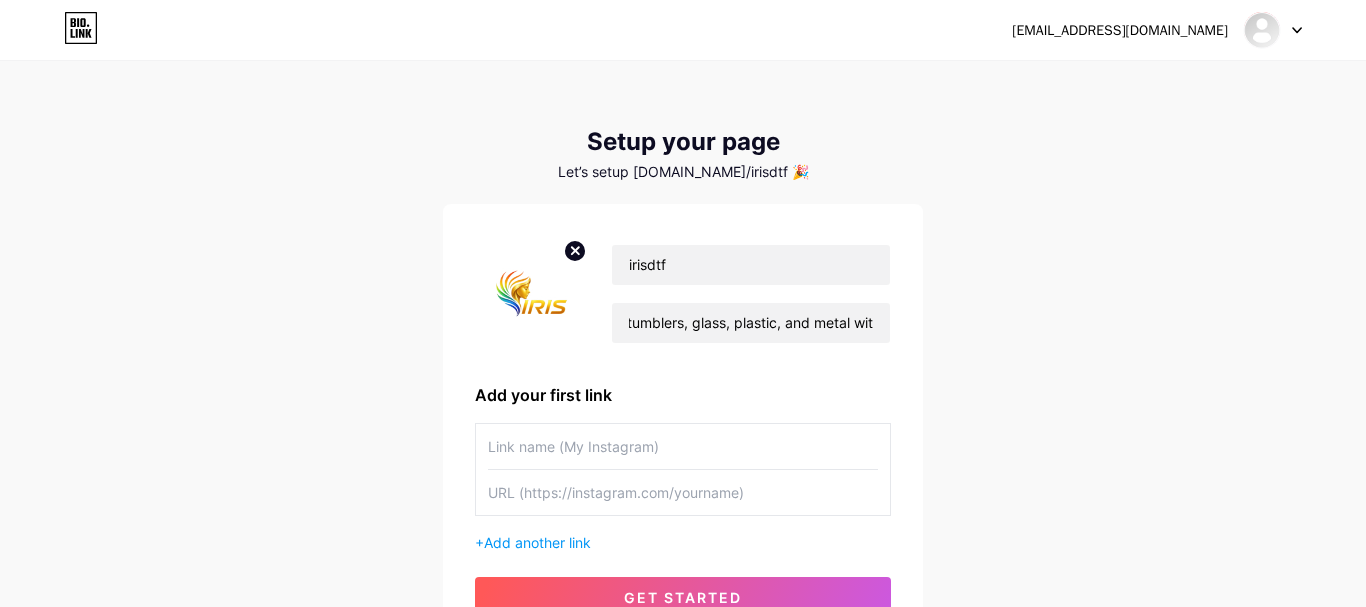 click at bounding box center (683, 446) 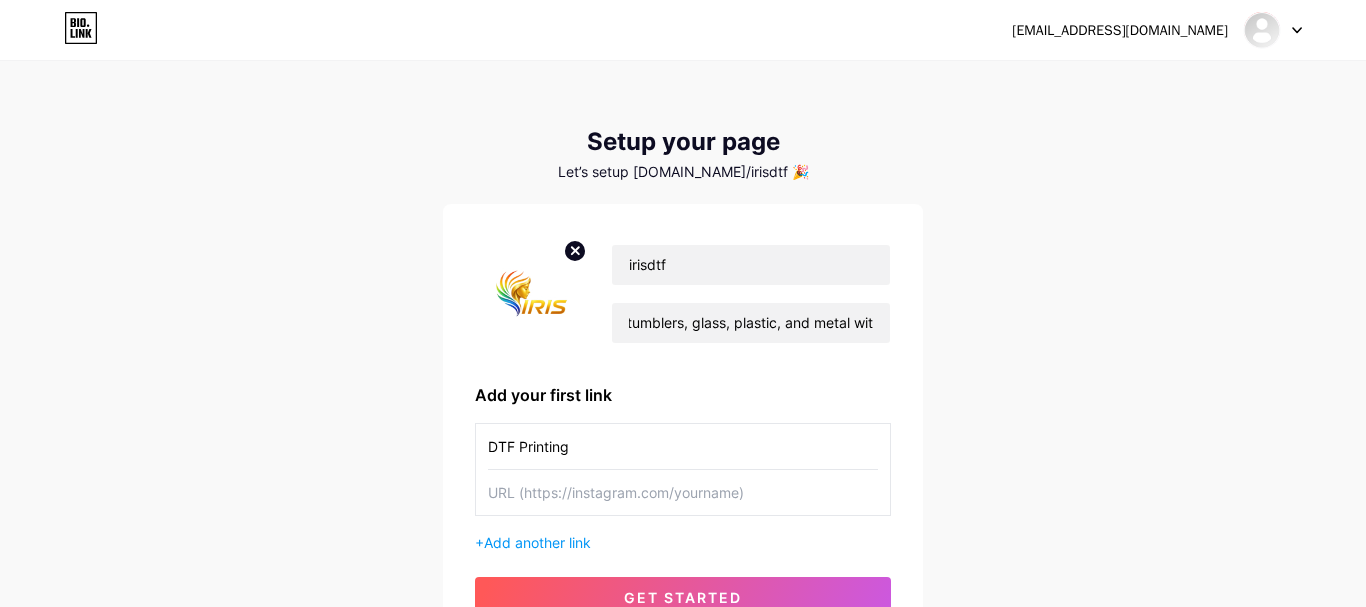 type on "DTF Printing" 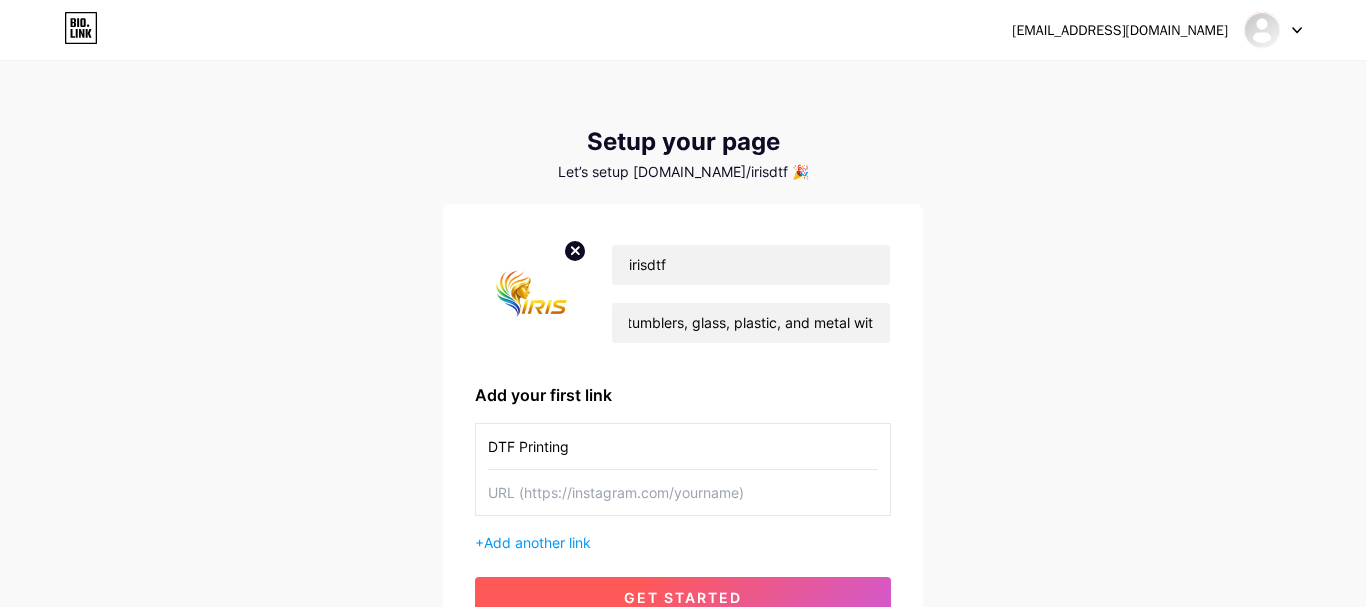 paste on "[URL][DOMAIN_NAME]" 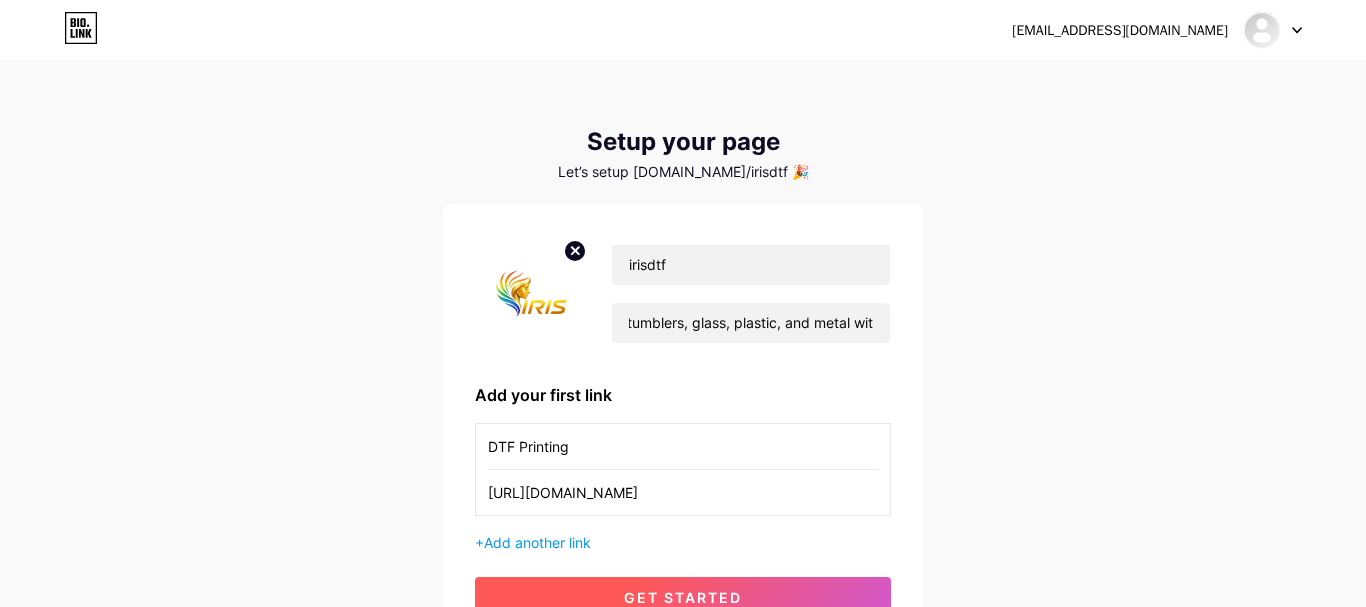 type on "[URL][DOMAIN_NAME]" 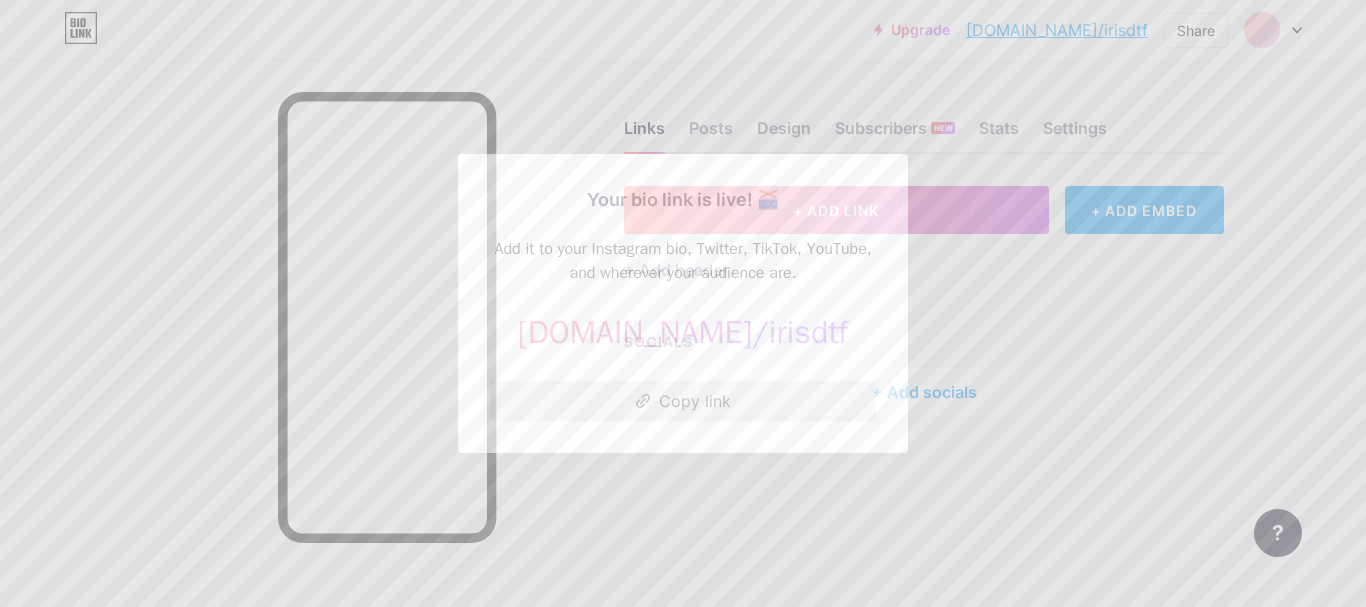 click on "Copy link" at bounding box center [683, 401] 